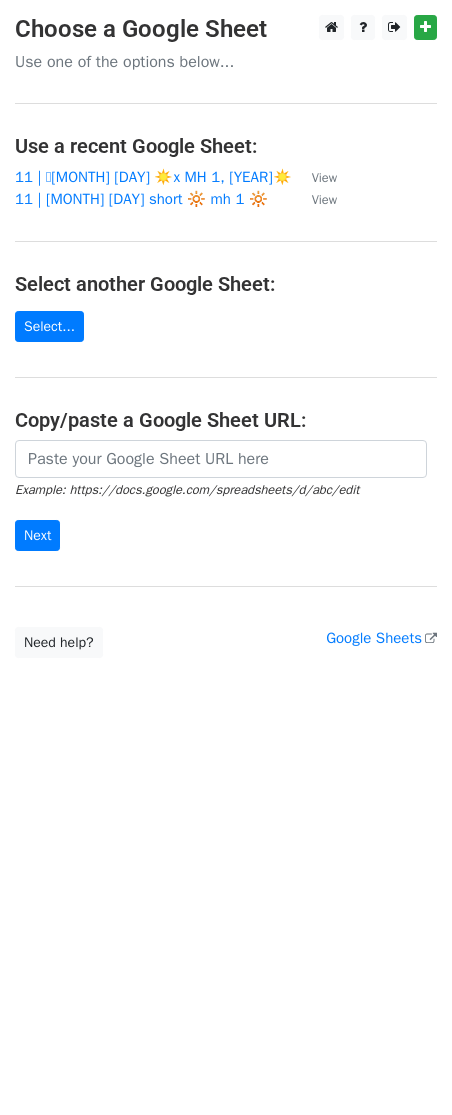 scroll, scrollTop: 0, scrollLeft: 0, axis: both 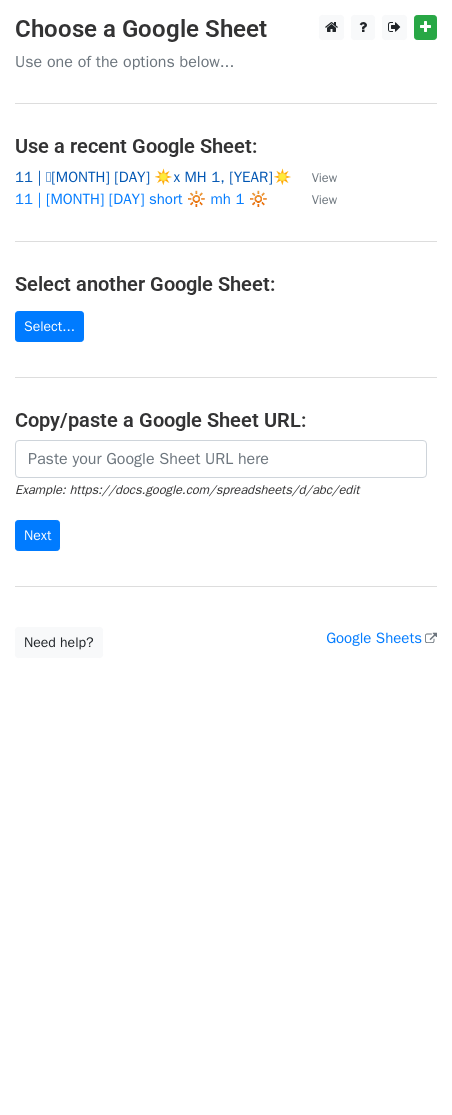 click on "11 | 🩵[MONTH] [DAY] ☀️x MH 1, [YEAR]☀️" at bounding box center (153, 177) 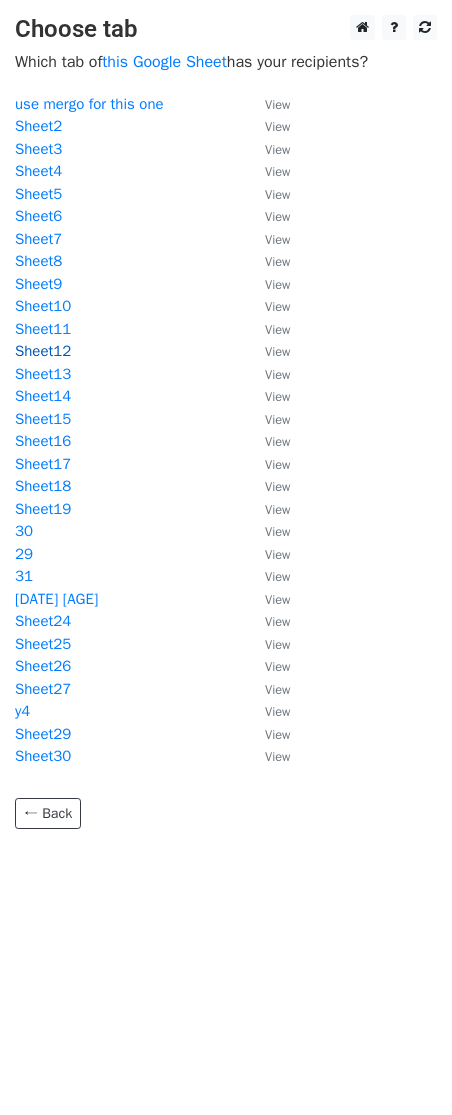 scroll, scrollTop: 0, scrollLeft: 0, axis: both 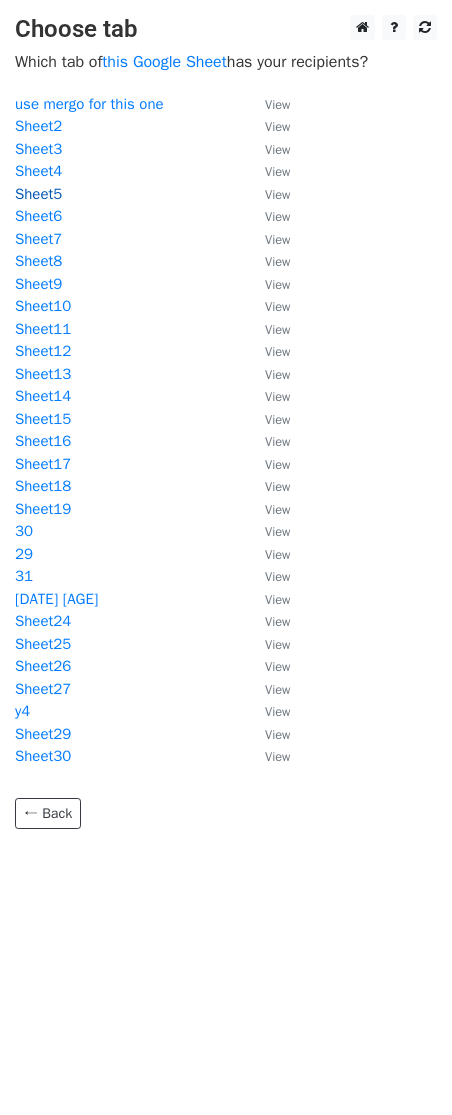 click on "Sheet5" at bounding box center (38, 194) 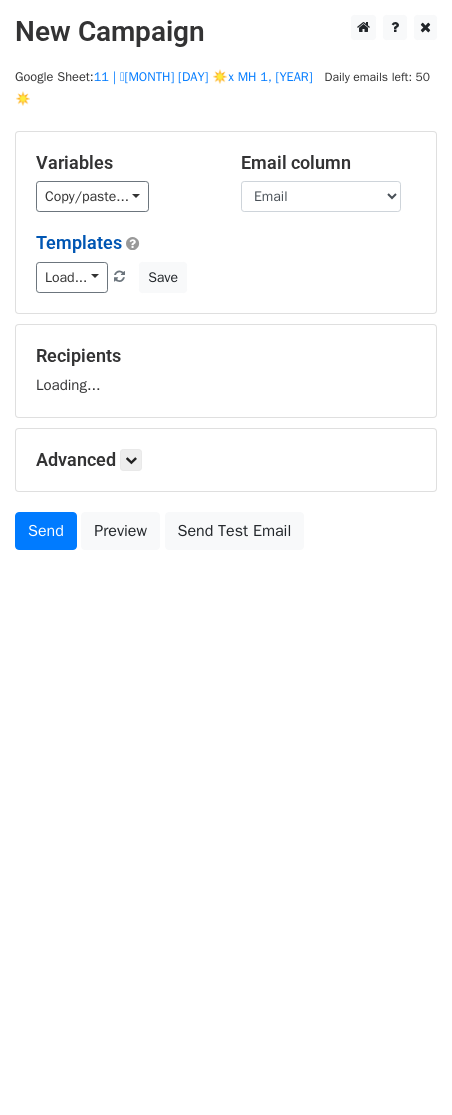 scroll, scrollTop: 0, scrollLeft: 0, axis: both 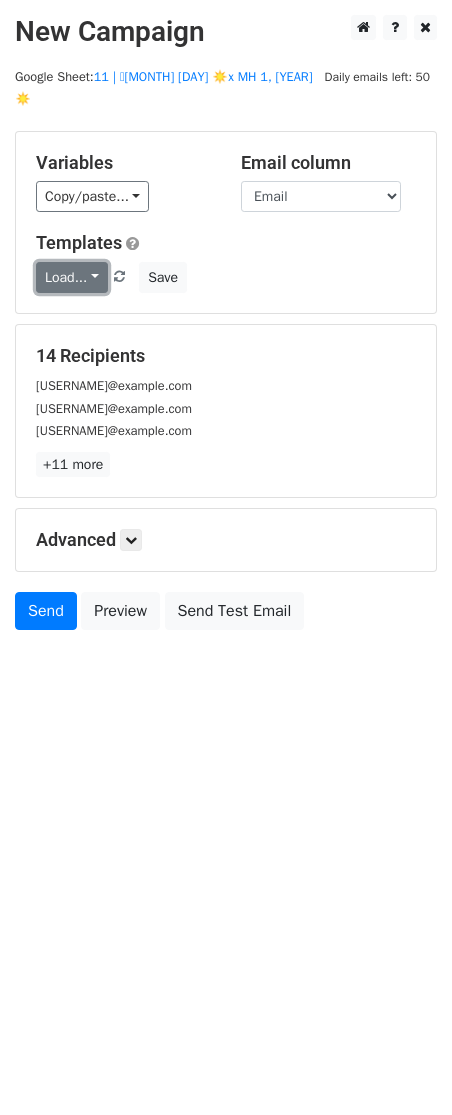 click on "Load..." at bounding box center (72, 277) 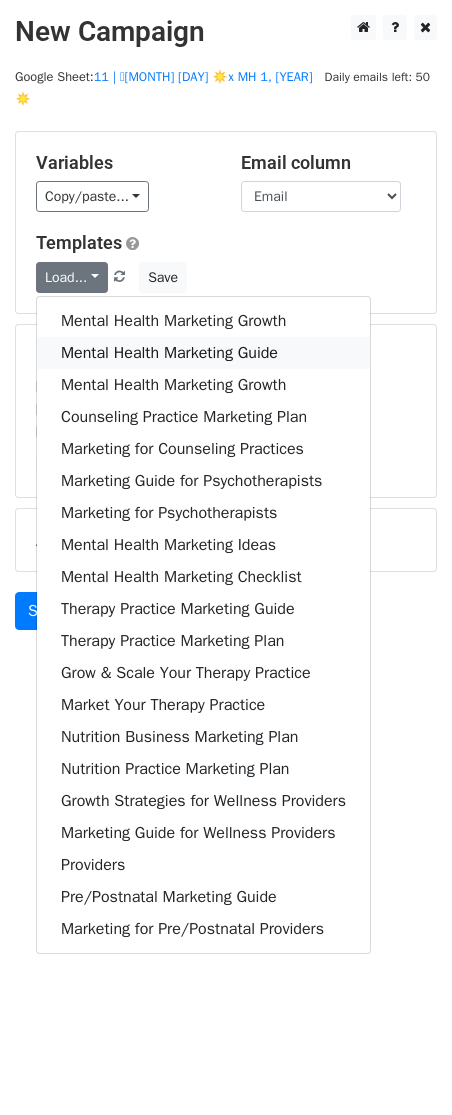 click on "Mental Health Marketing Guide" at bounding box center [203, 353] 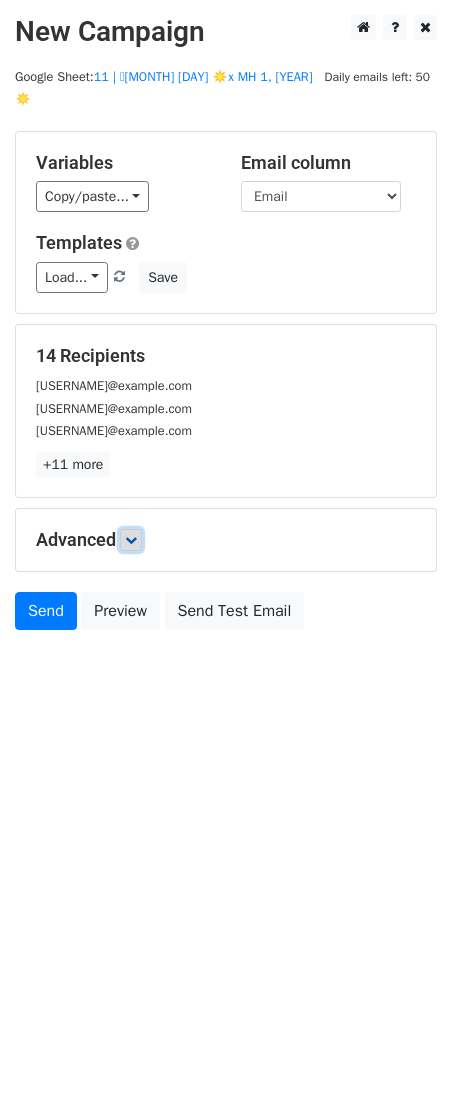 click at bounding box center [131, 540] 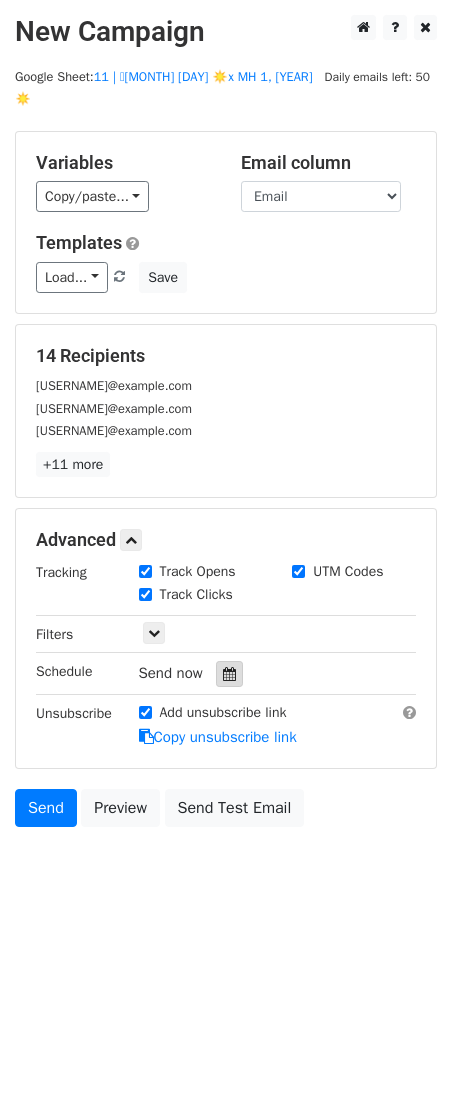 click at bounding box center (229, 674) 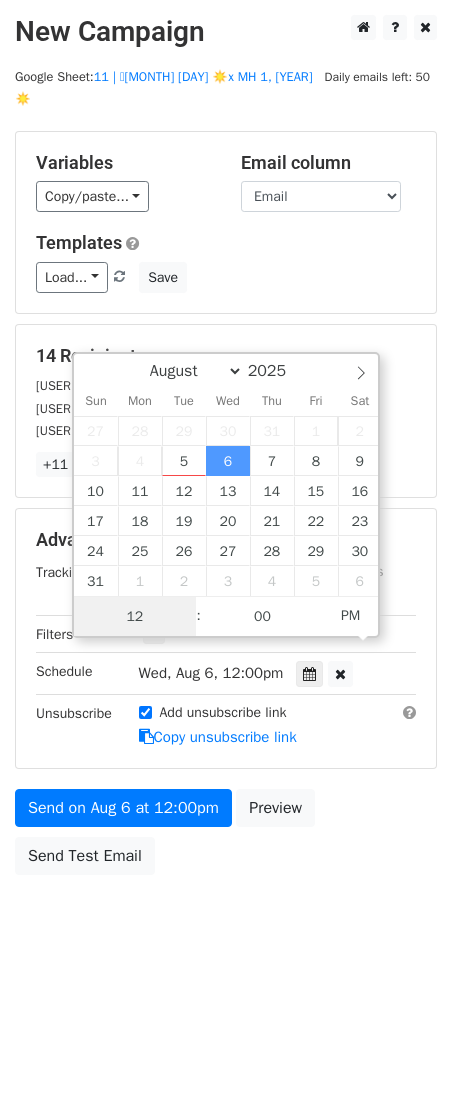 scroll, scrollTop: 1, scrollLeft: 0, axis: vertical 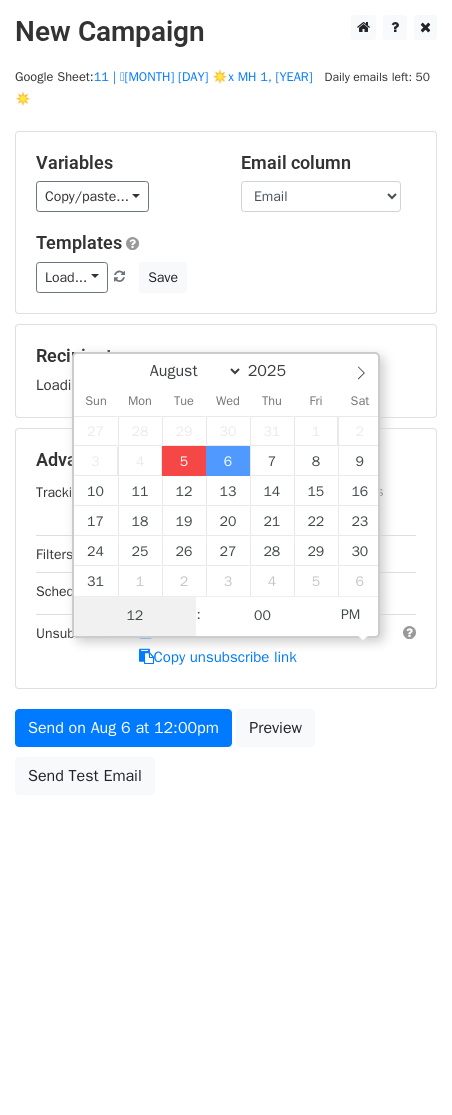 type on "2025-08-05 12:00" 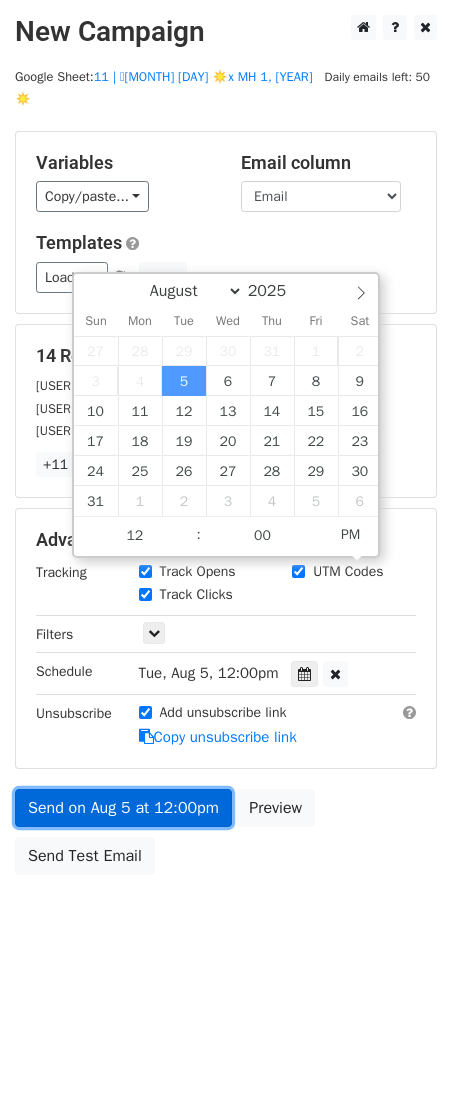 click on "Send on Aug 5 at 12:00pm" at bounding box center (123, 808) 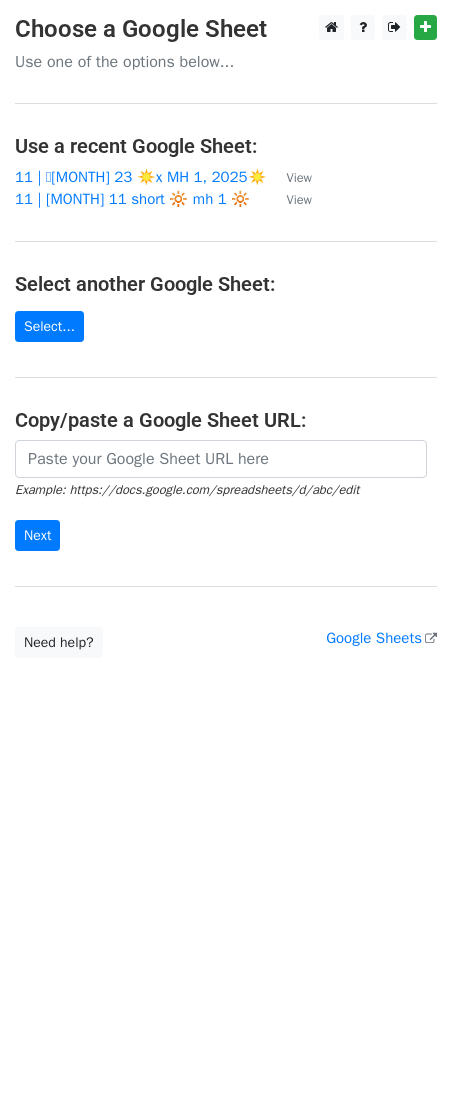 scroll, scrollTop: 0, scrollLeft: 0, axis: both 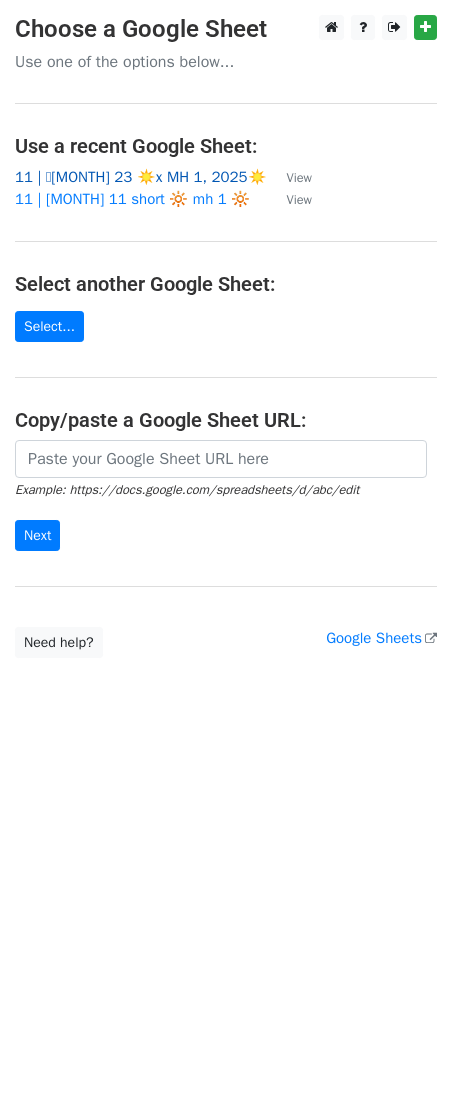 click on "11 | 🩵[MONTH] [DAY] ☀️x MH 1, [YEAR]☀️" at bounding box center (141, 177) 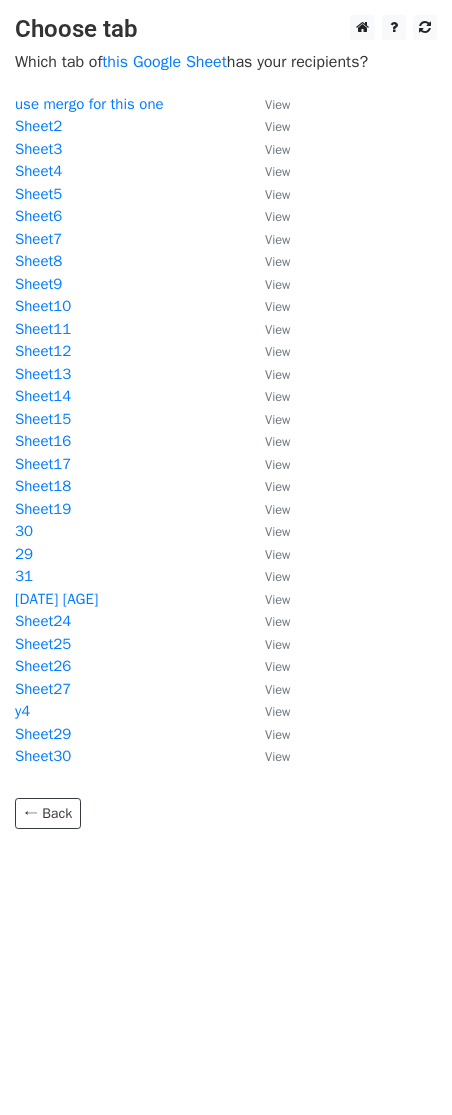 scroll, scrollTop: 0, scrollLeft: 0, axis: both 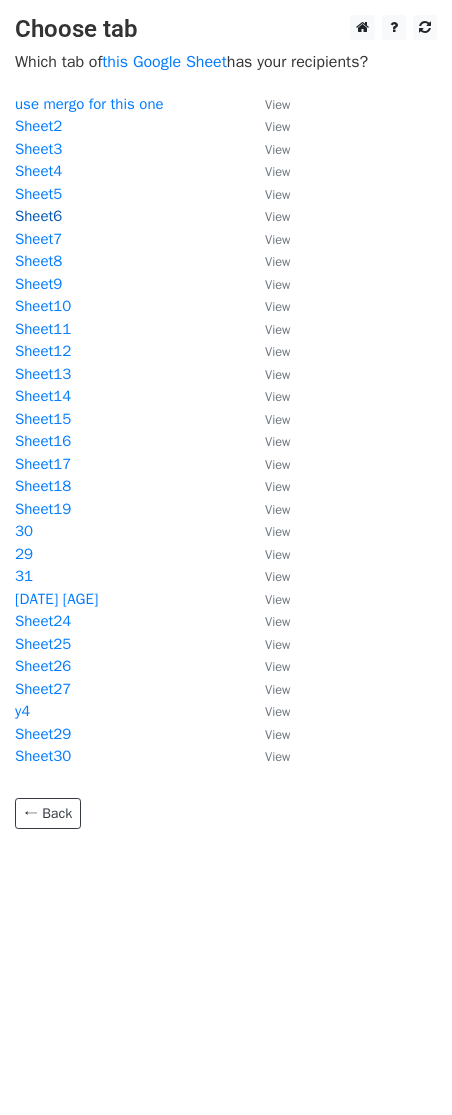 click on "Sheet6" at bounding box center (38, 216) 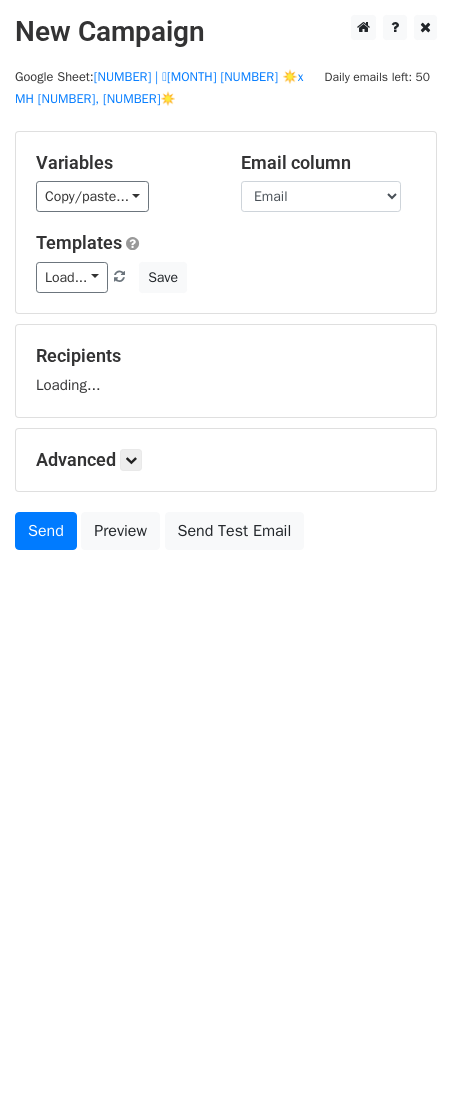 scroll, scrollTop: 0, scrollLeft: 0, axis: both 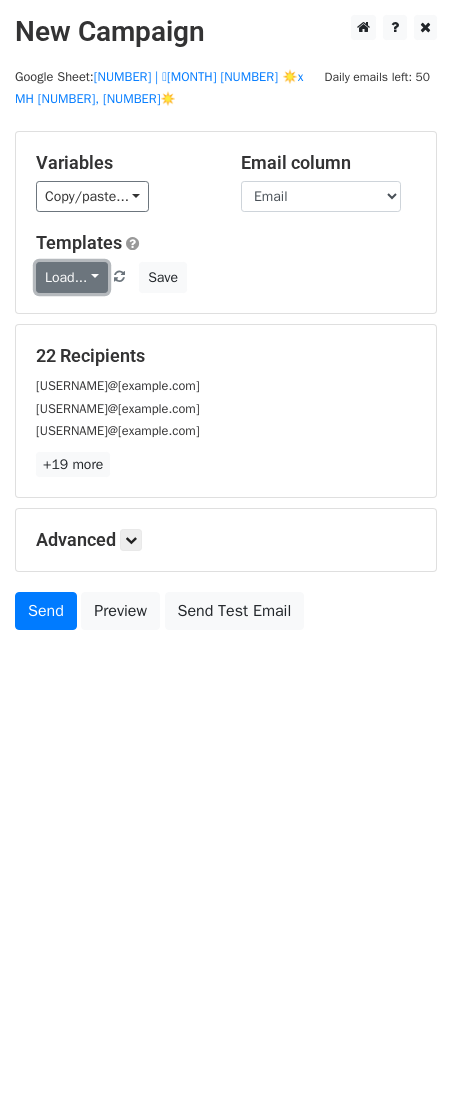 click on "Load..." at bounding box center (72, 277) 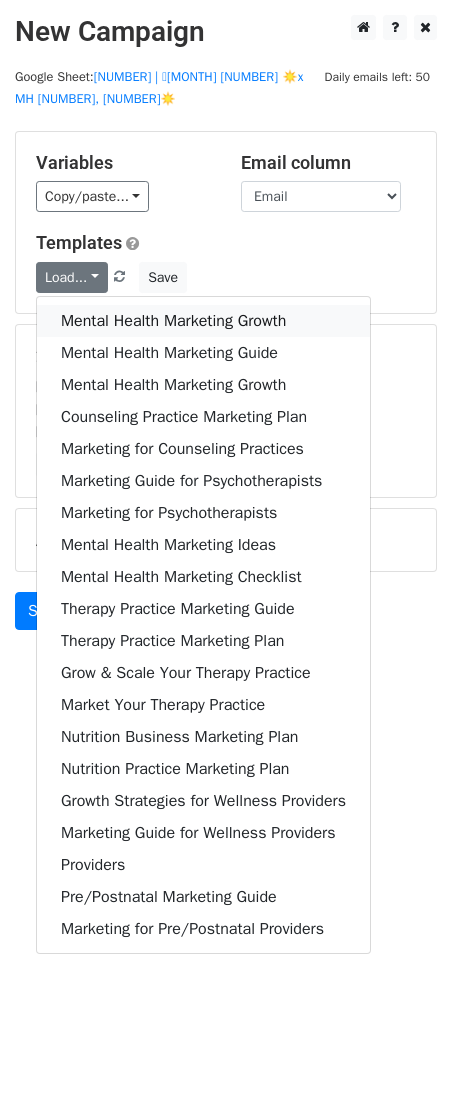 click on "Mental Health Marketing Growth" at bounding box center [203, 321] 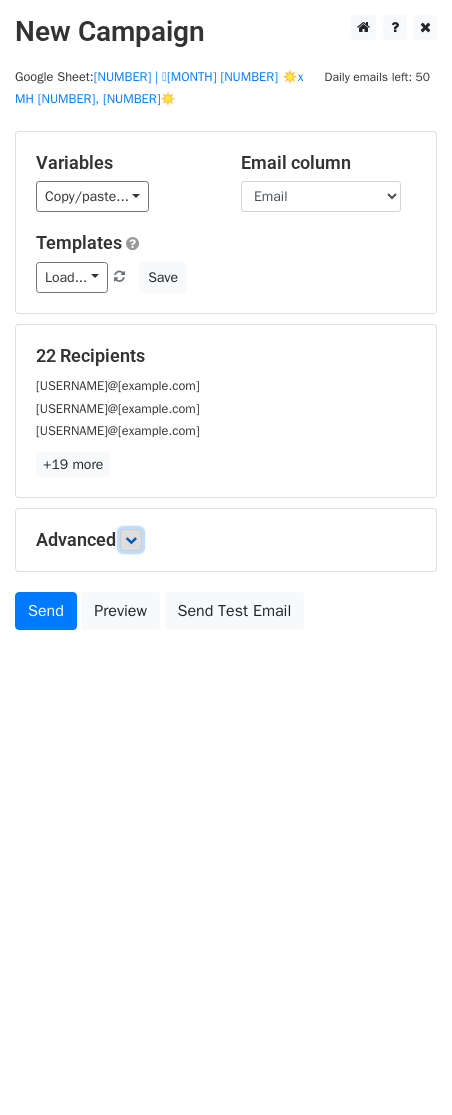 click at bounding box center [131, 540] 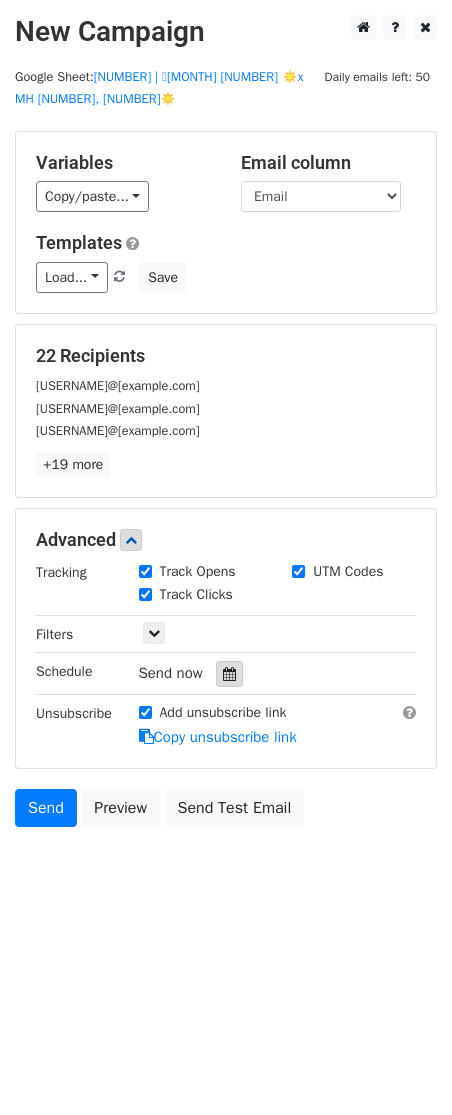 click at bounding box center (229, 674) 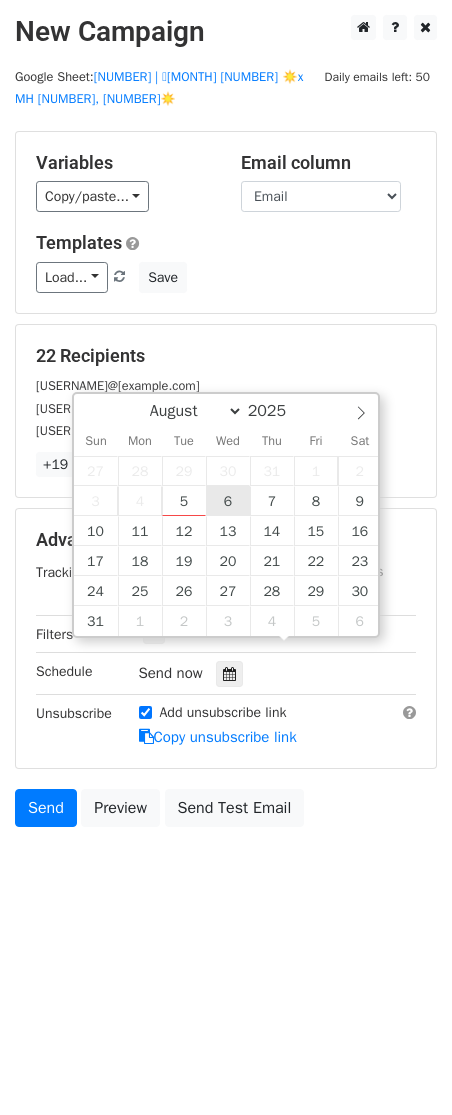 type on "2025-08-06 12:00" 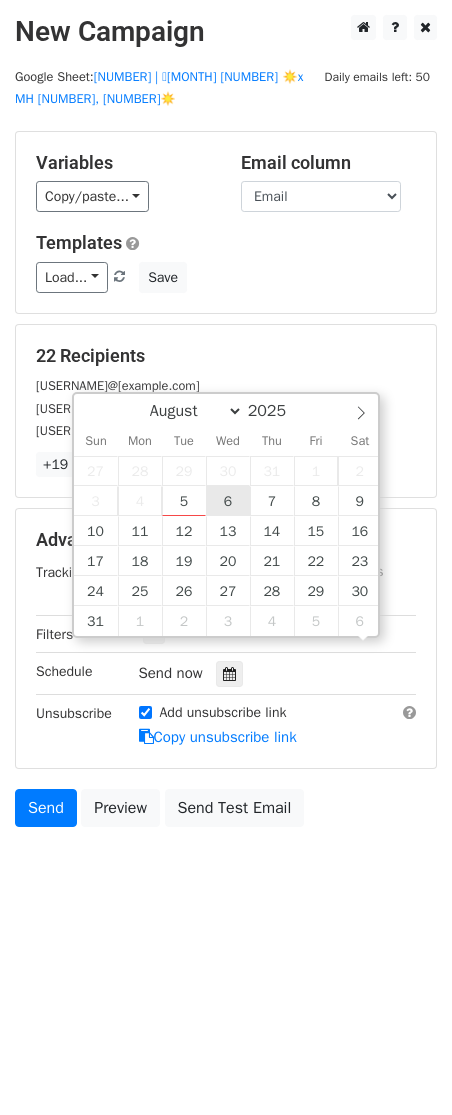 scroll, scrollTop: 1, scrollLeft: 0, axis: vertical 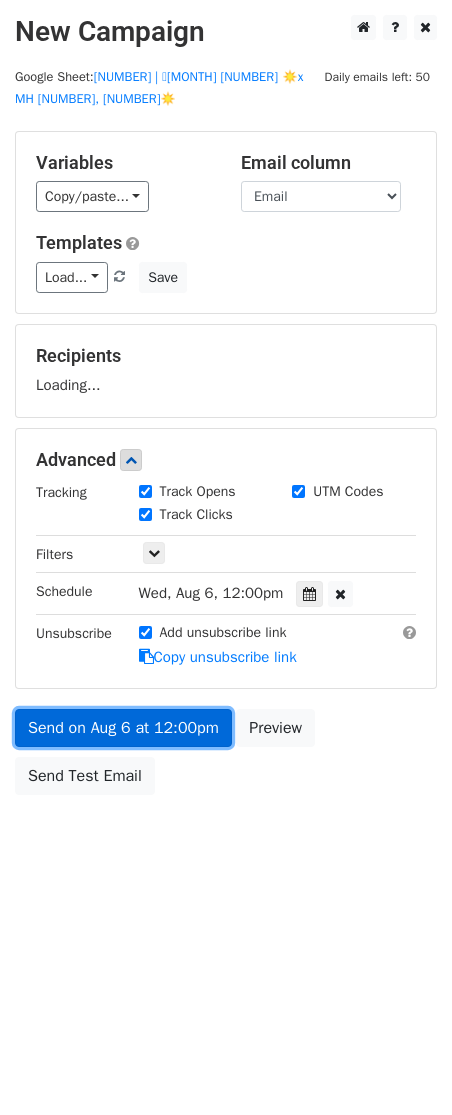 click on "Send on Aug 6 at 12:00pm" at bounding box center (123, 728) 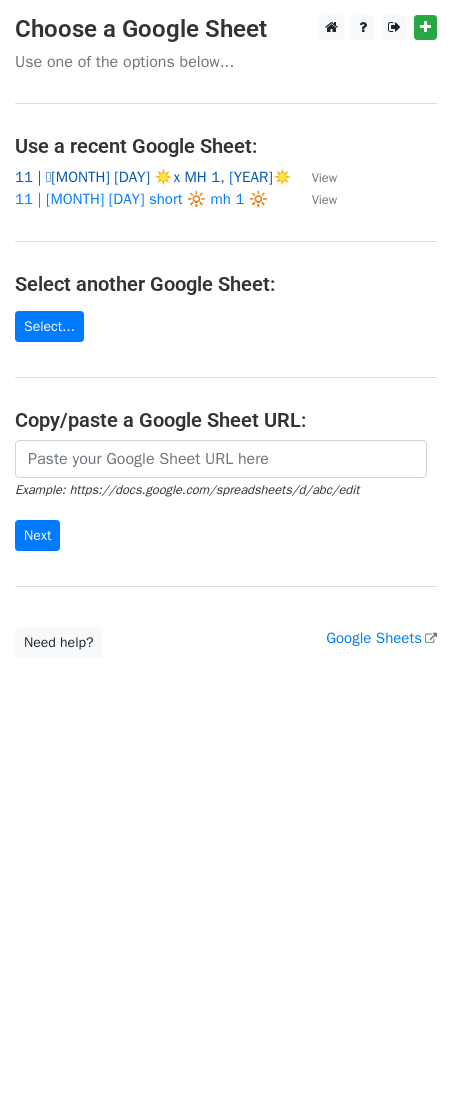 scroll, scrollTop: 0, scrollLeft: 0, axis: both 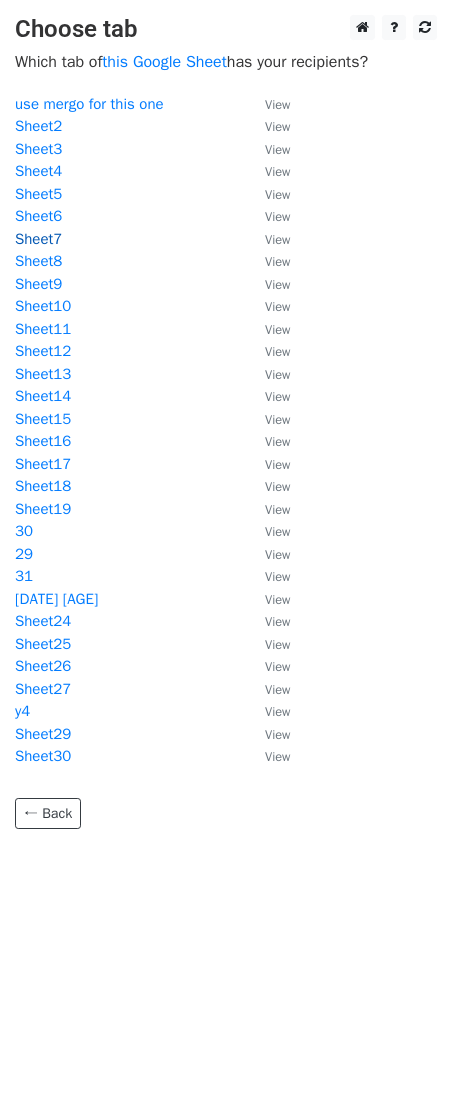 click on "Sheet7" at bounding box center (38, 239) 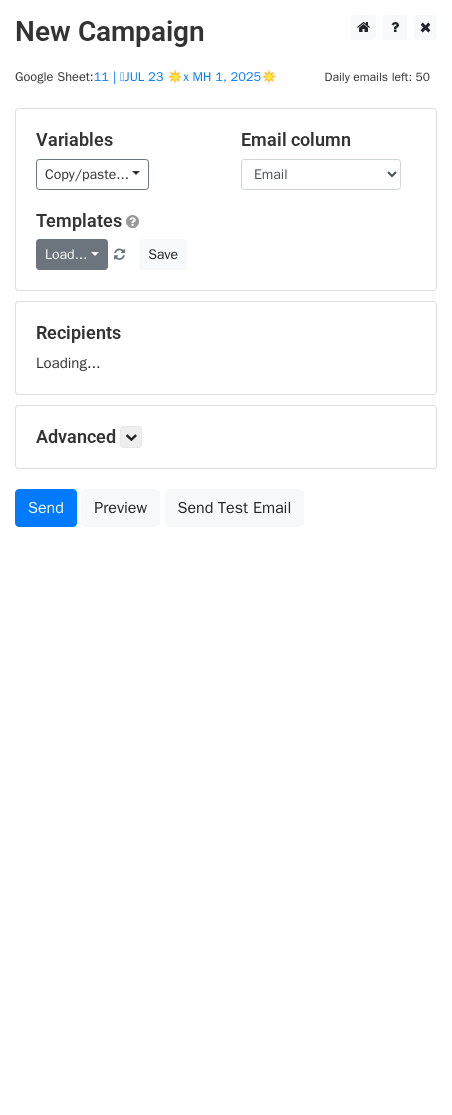 scroll, scrollTop: 0, scrollLeft: 0, axis: both 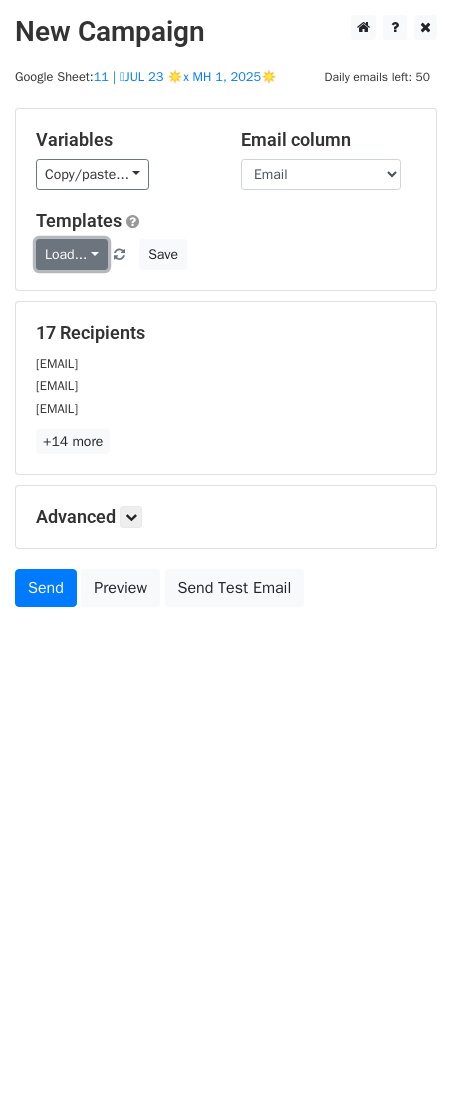 click on "Load..." at bounding box center [72, 254] 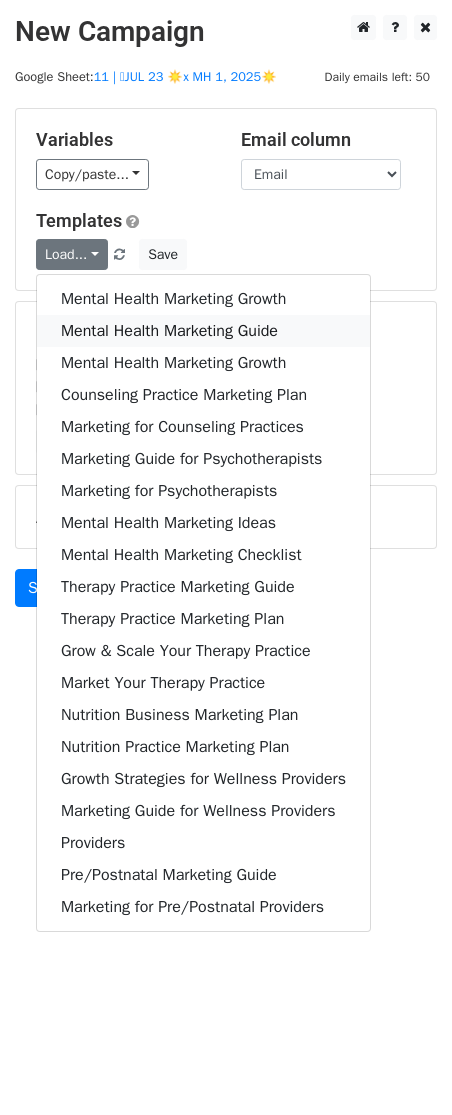 click on "Mental Health Marketing Guide" at bounding box center (203, 331) 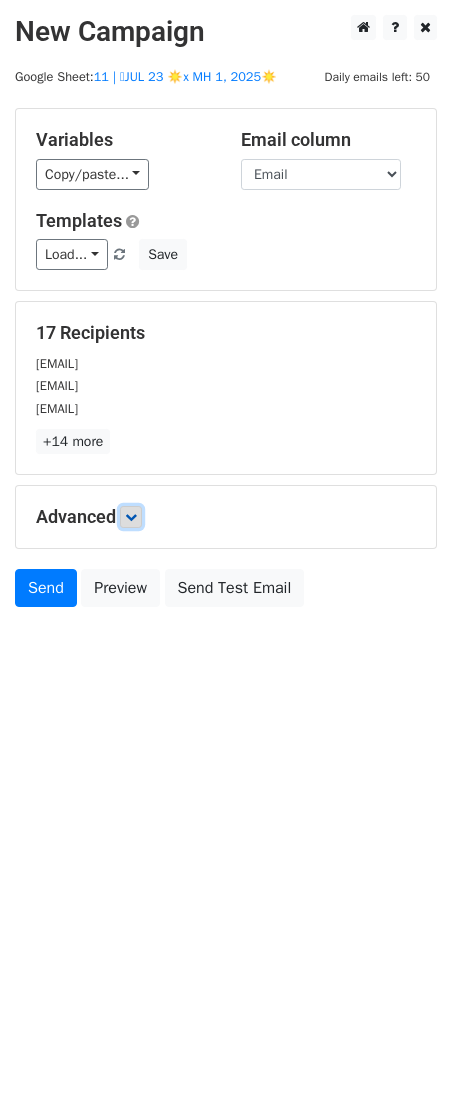 click at bounding box center (131, 517) 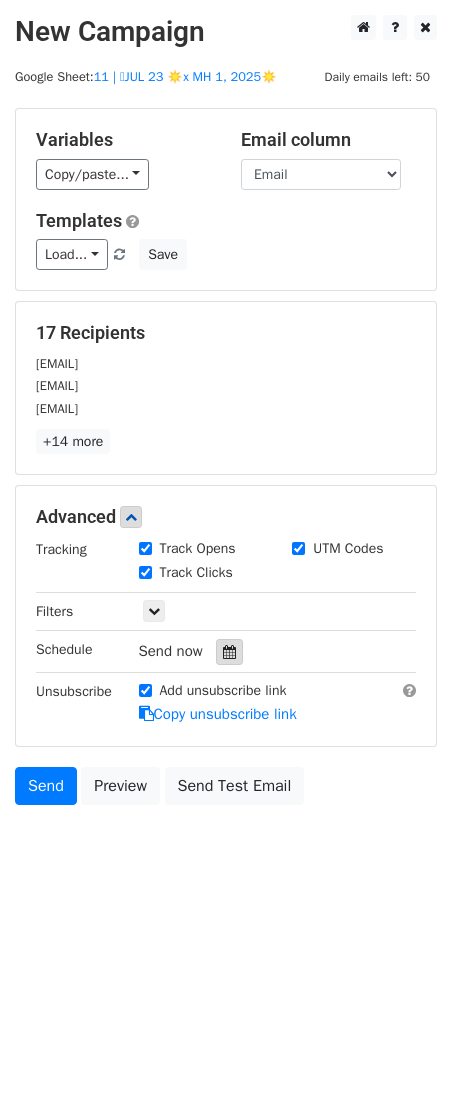 click at bounding box center (229, 652) 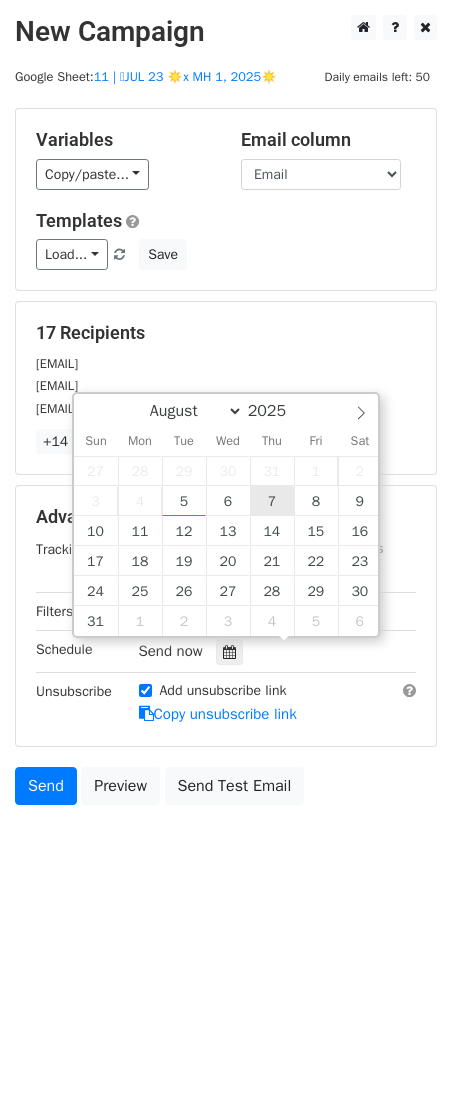 type on "2025-08-07 12:00" 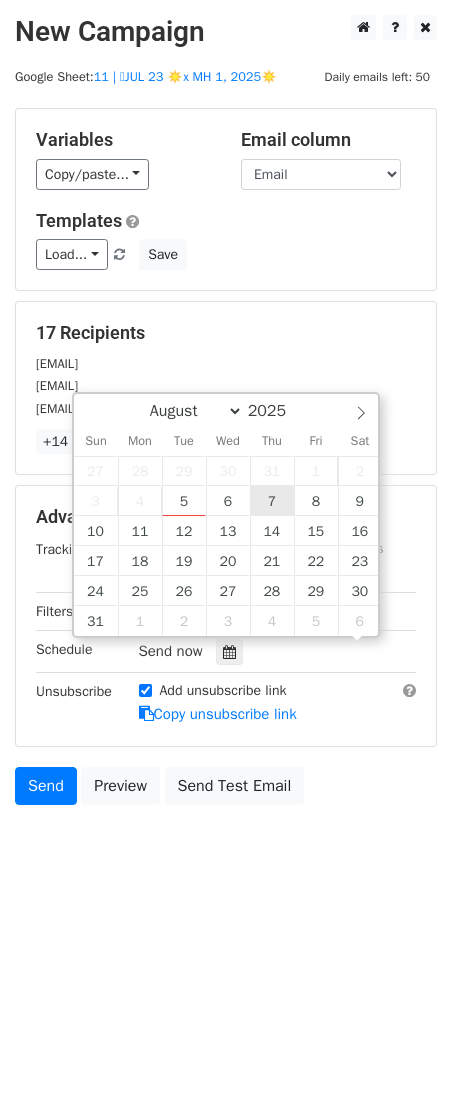 scroll, scrollTop: 1, scrollLeft: 0, axis: vertical 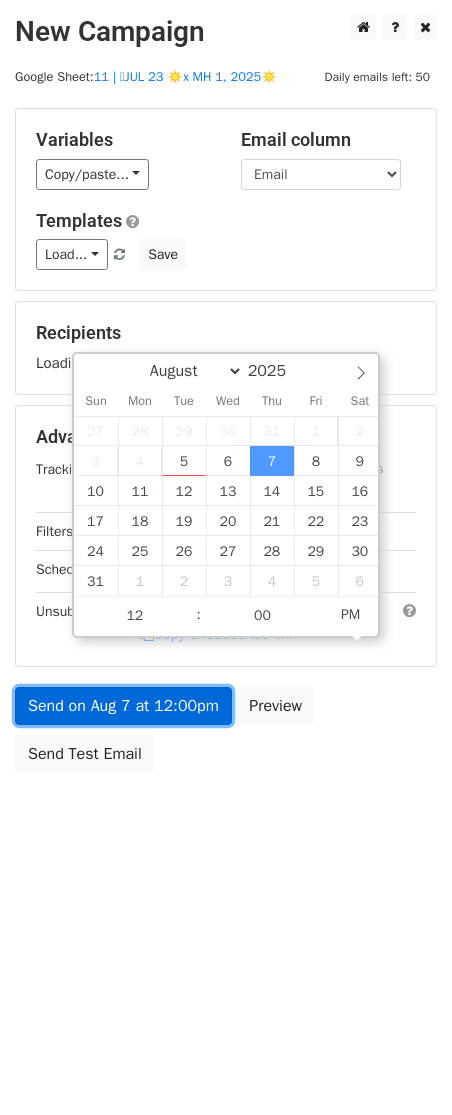 click on "Send on Aug 7 at 12:00pm" at bounding box center [123, 706] 